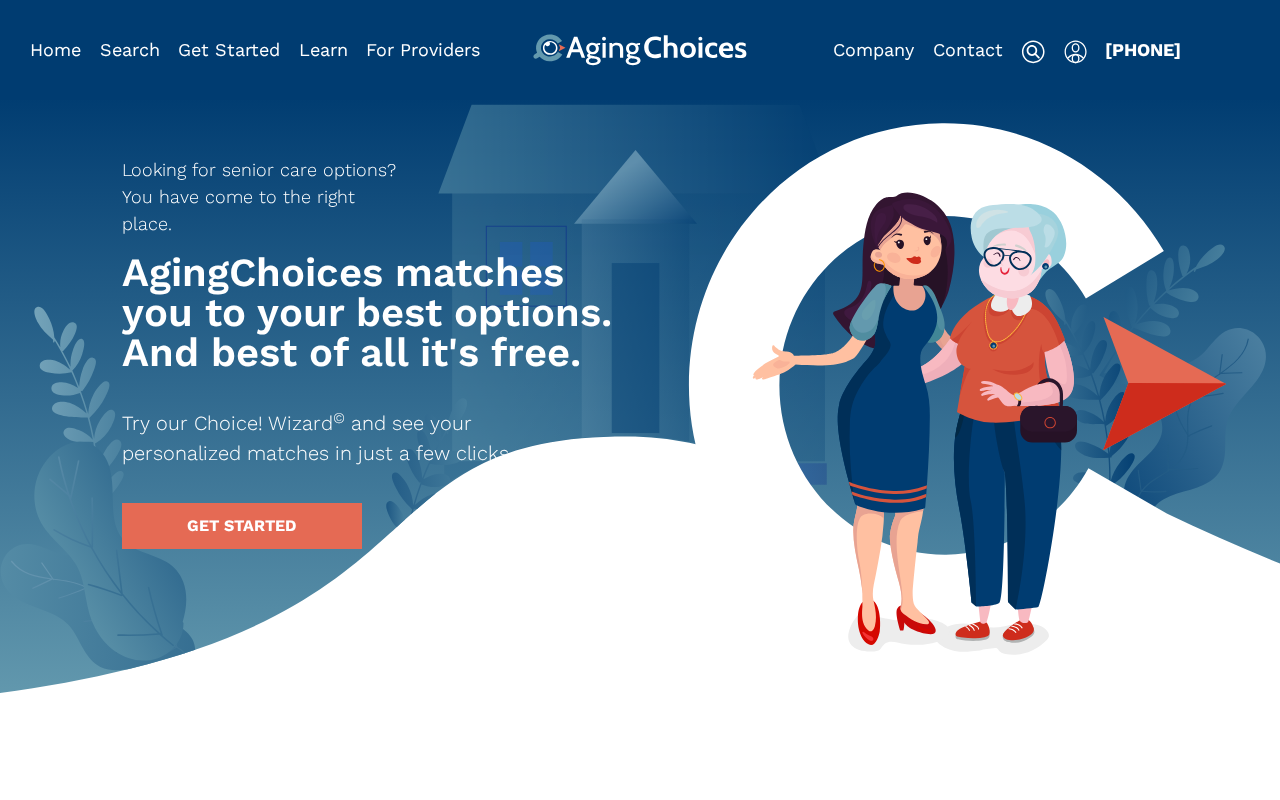 scroll, scrollTop: 0, scrollLeft: 0, axis: both 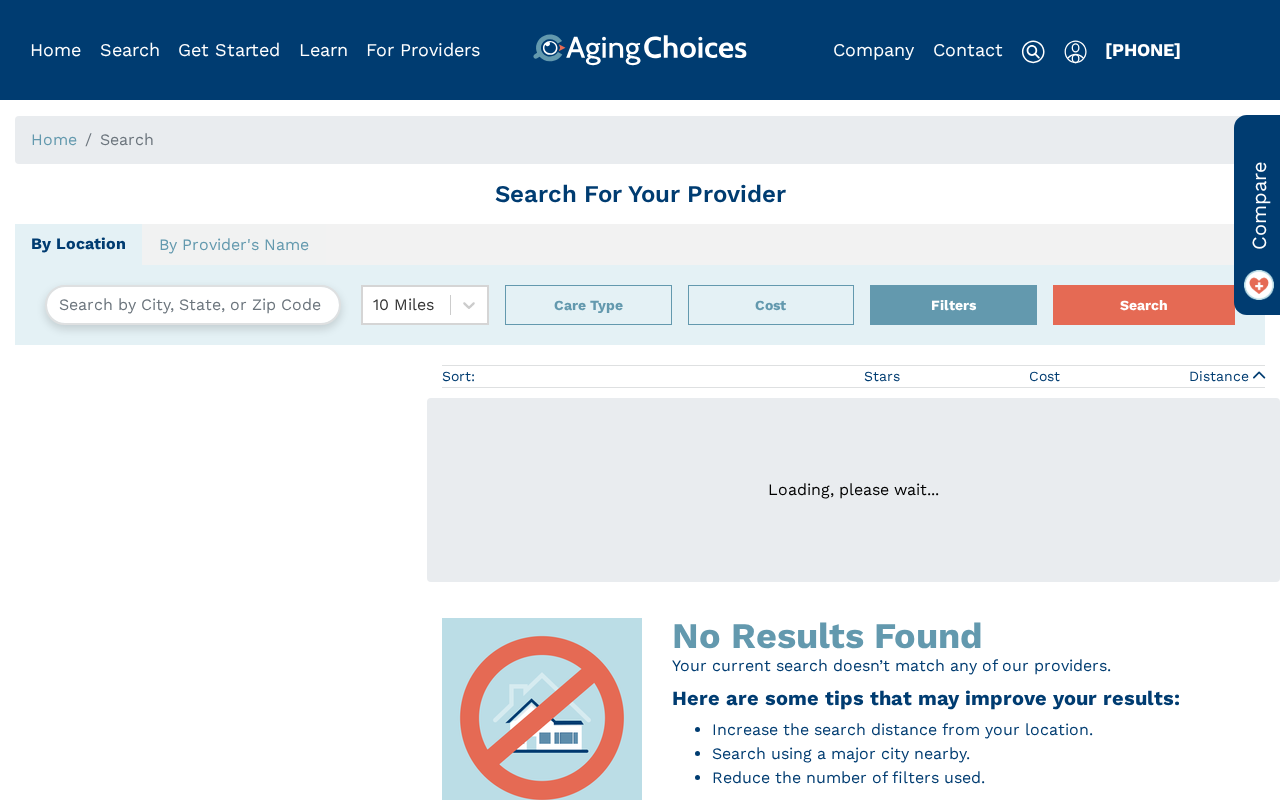 type on "[CITY], [STATE], USA [POSTAL_CODE]" 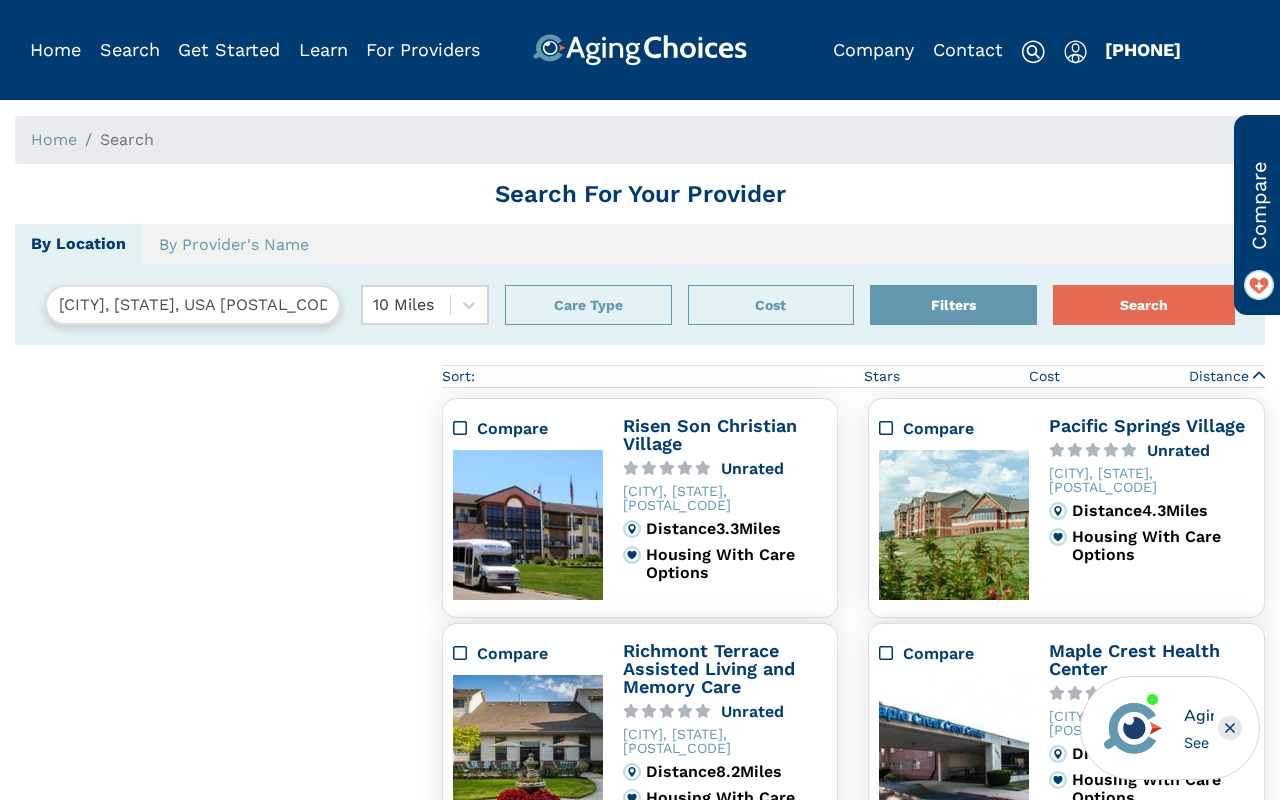 scroll, scrollTop: 0, scrollLeft: 0, axis: both 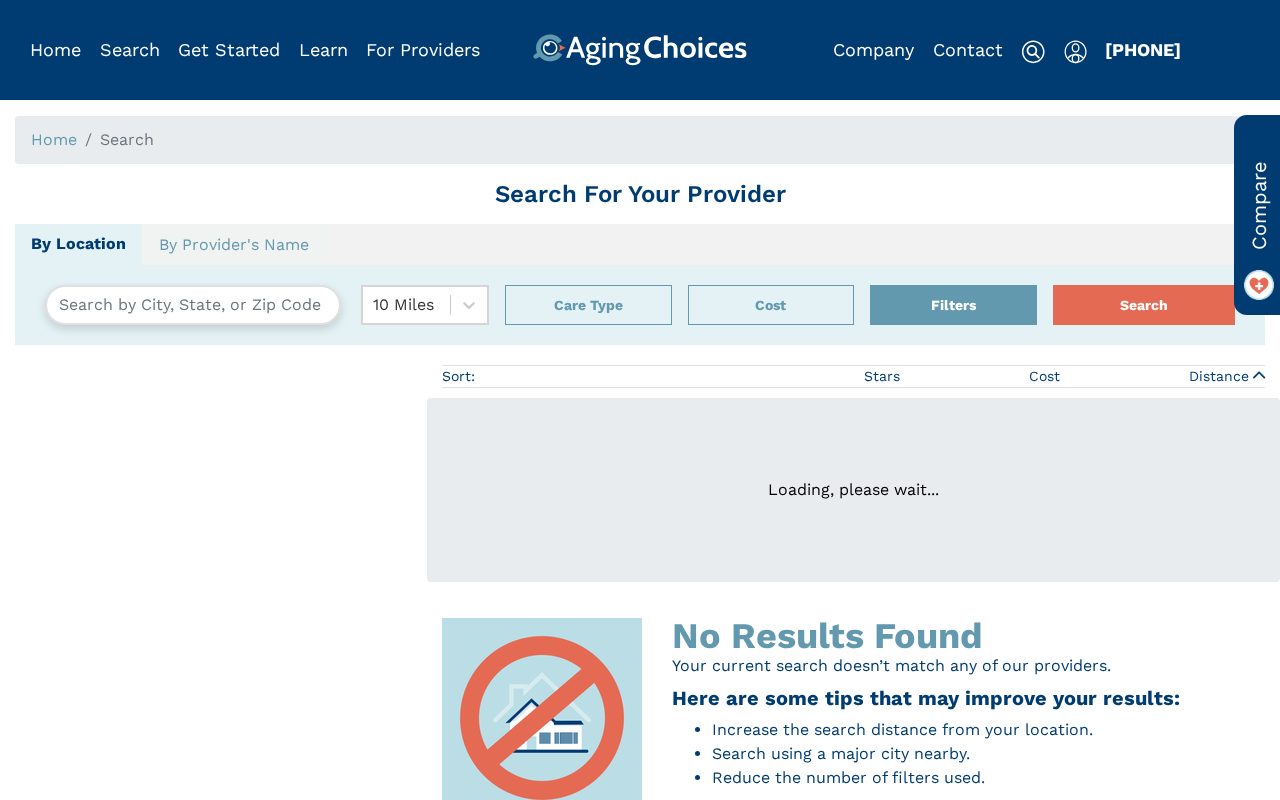 type on "[CITY], [STATE], [COUNTRY] [POSTAL_CODE]" 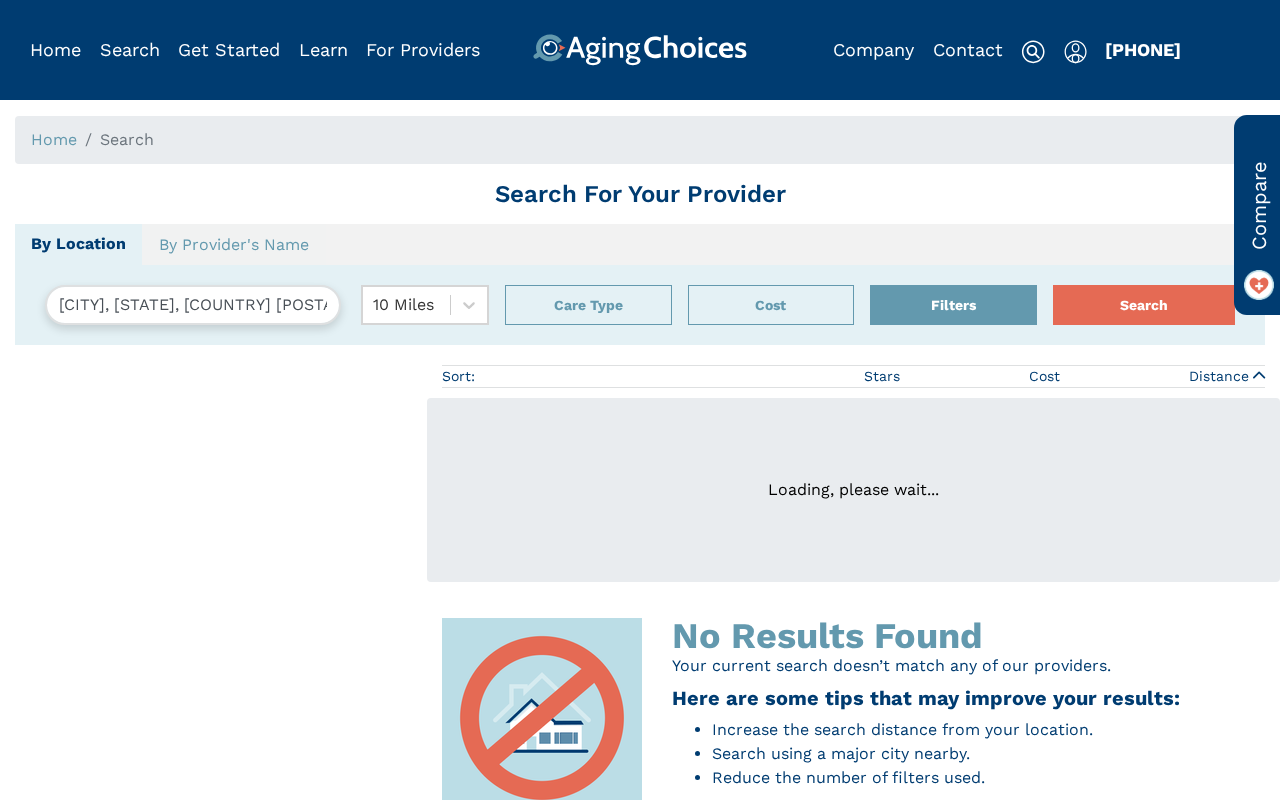 scroll, scrollTop: 0, scrollLeft: 0, axis: both 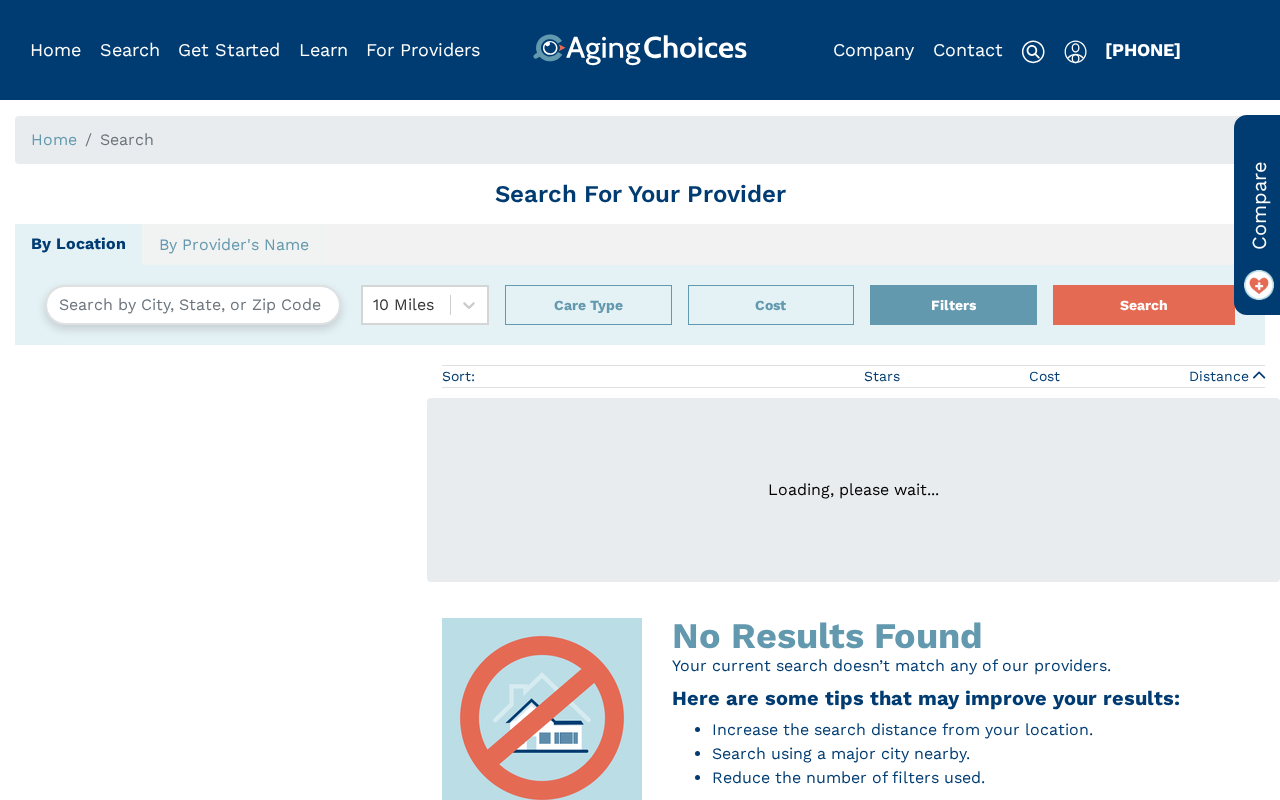 type on "[CITY], [STATE], [COUNTRY] [POSTAL_CODE]" 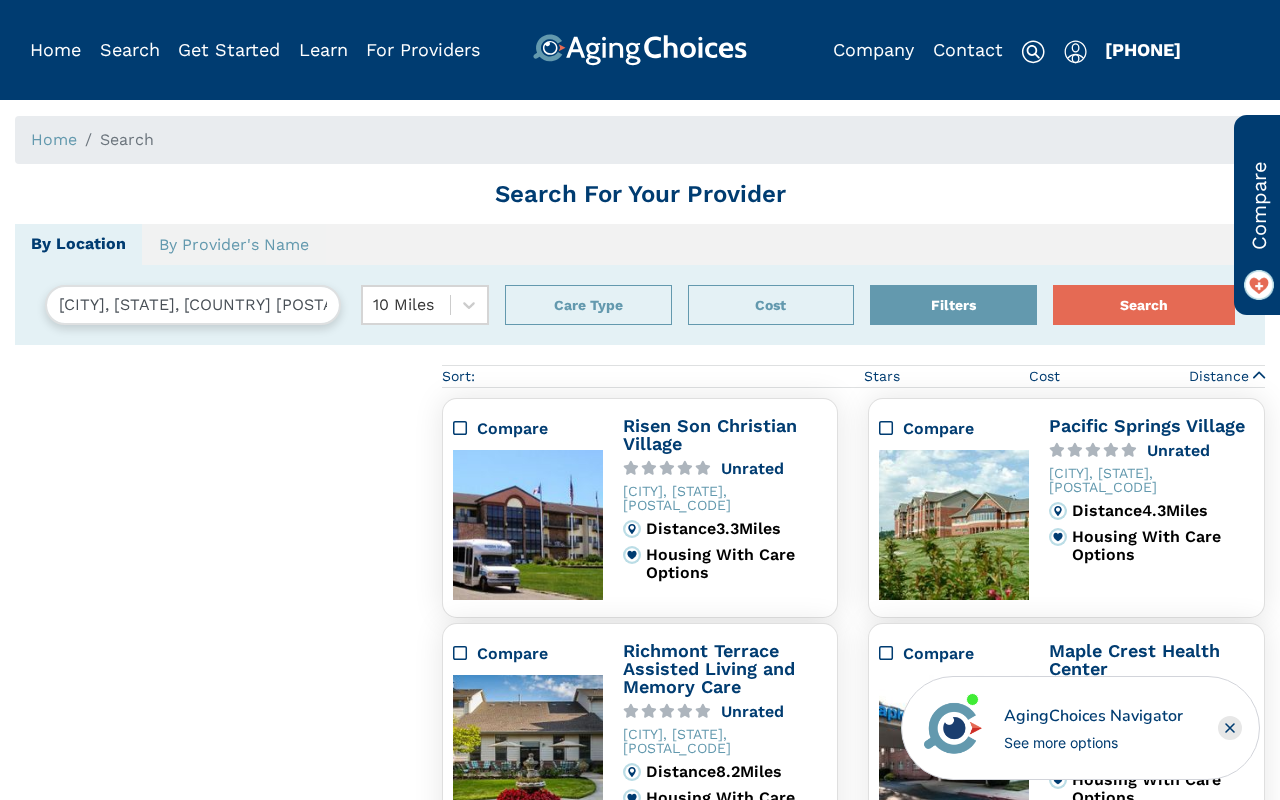 scroll, scrollTop: 0, scrollLeft: 0, axis: both 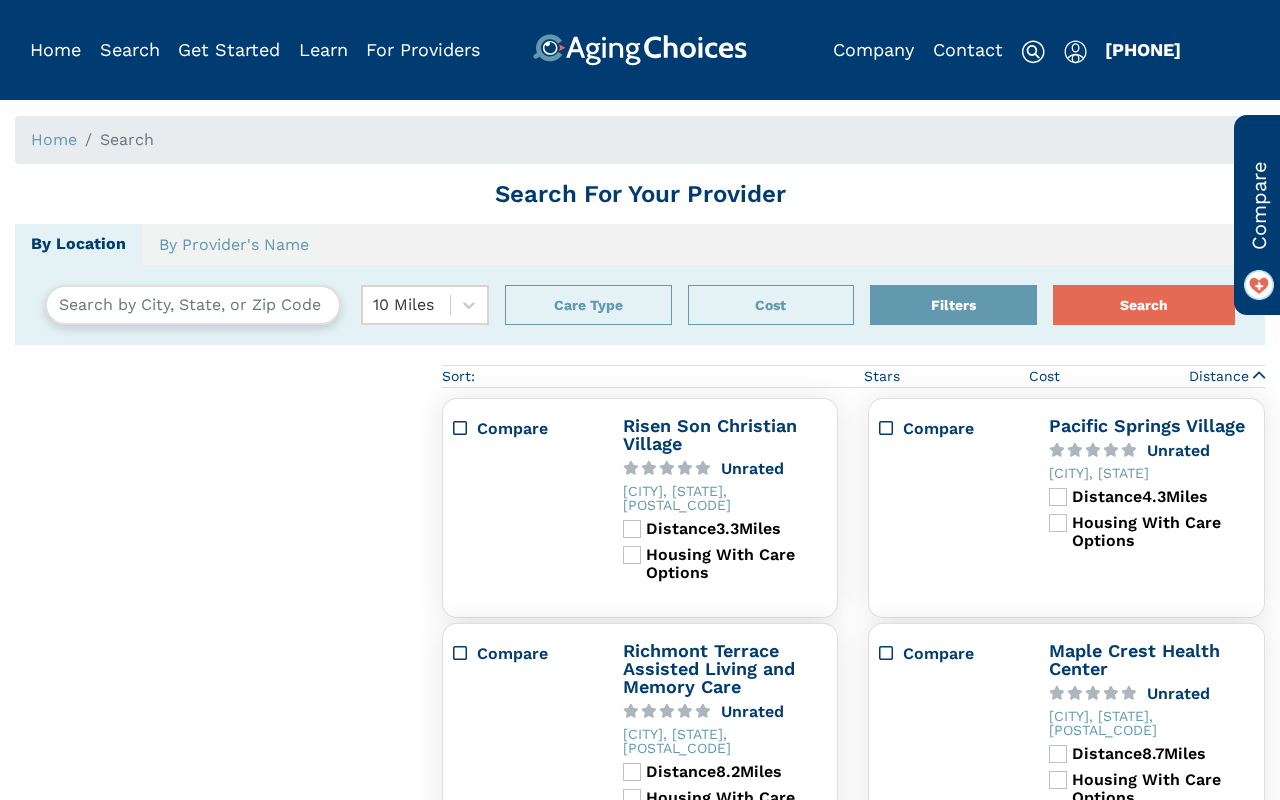 type on "[CITY], [STATE], [COUNTRY] [POSTAL_CODE]" 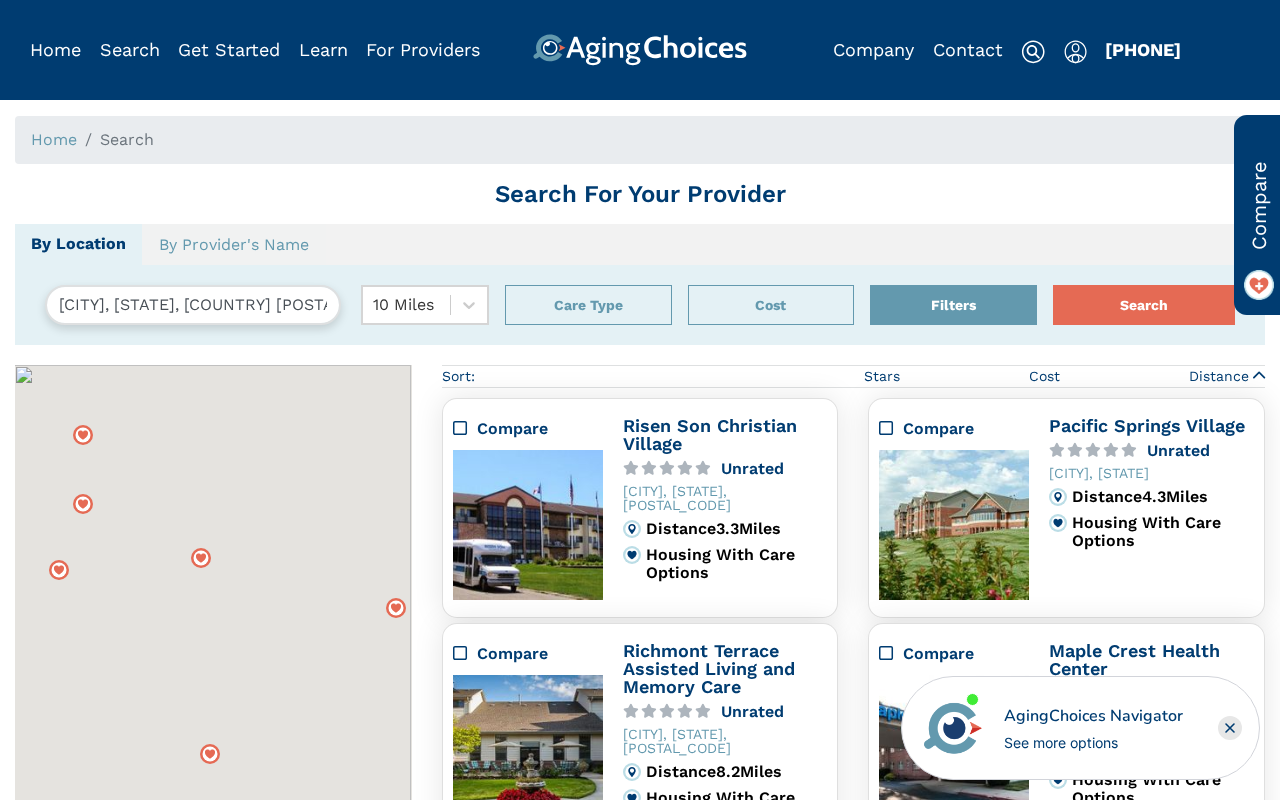 scroll, scrollTop: 0, scrollLeft: 0, axis: both 